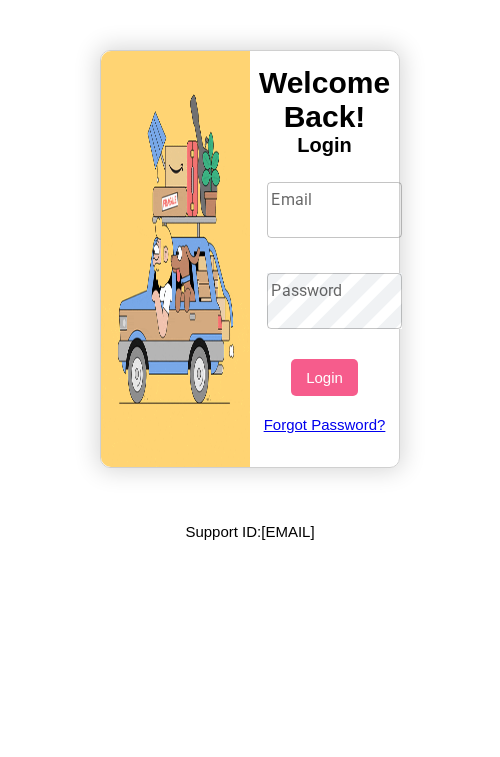 scroll, scrollTop: 0, scrollLeft: 0, axis: both 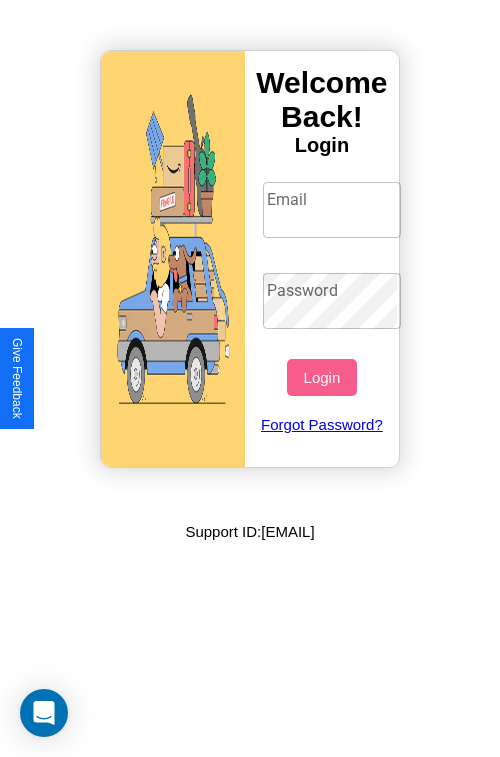 click on "Email" at bounding box center [332, 210] 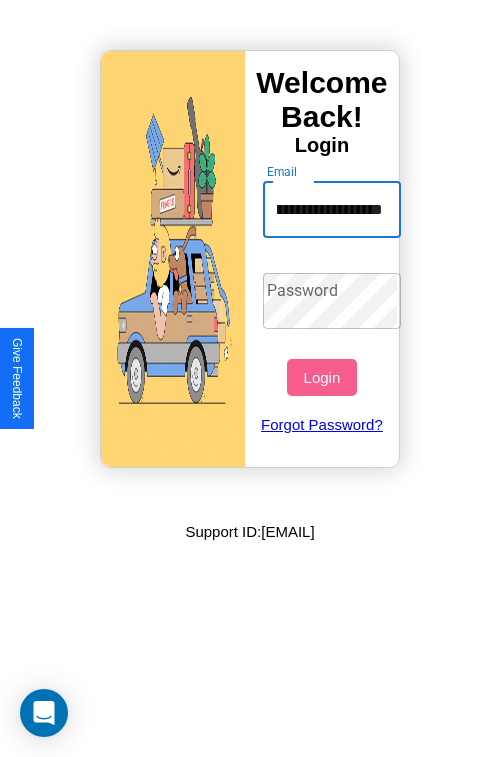 scroll, scrollTop: 0, scrollLeft: 98, axis: horizontal 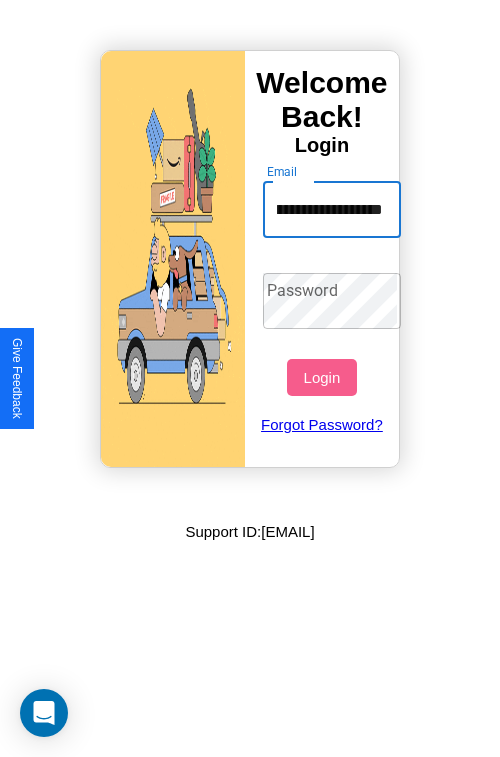 type on "**********" 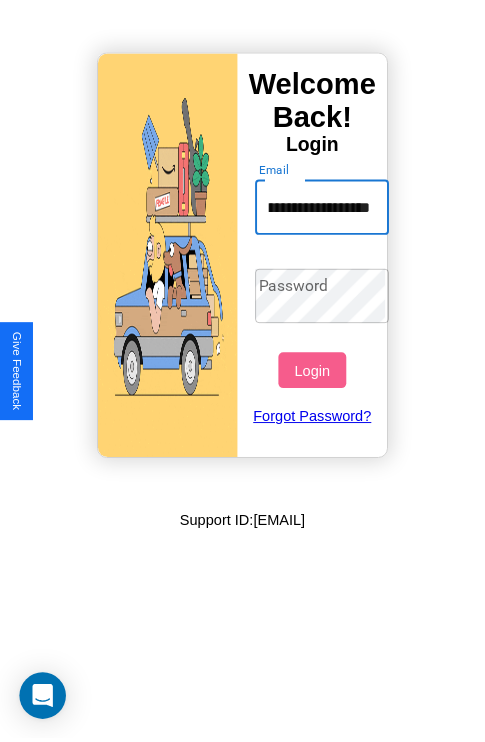 scroll, scrollTop: 0, scrollLeft: 0, axis: both 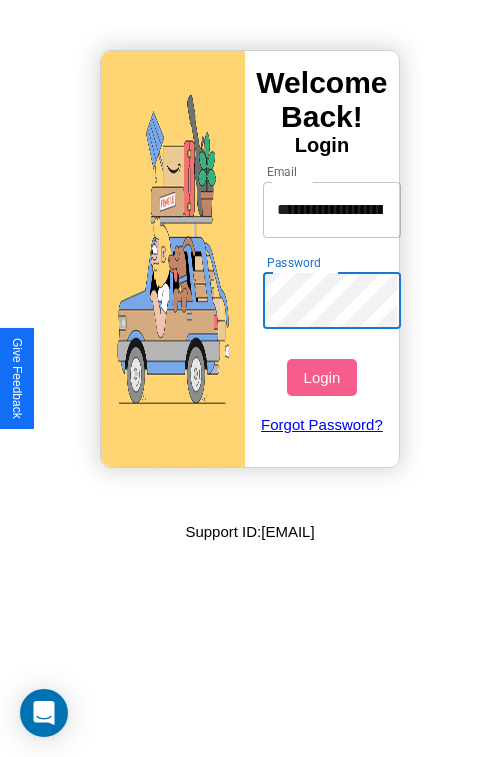 click on "Login" at bounding box center [321, 377] 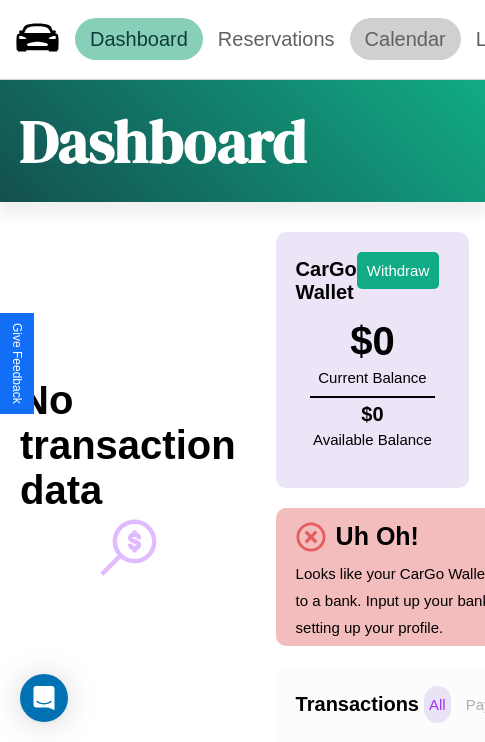 click on "Calendar" at bounding box center [405, 39] 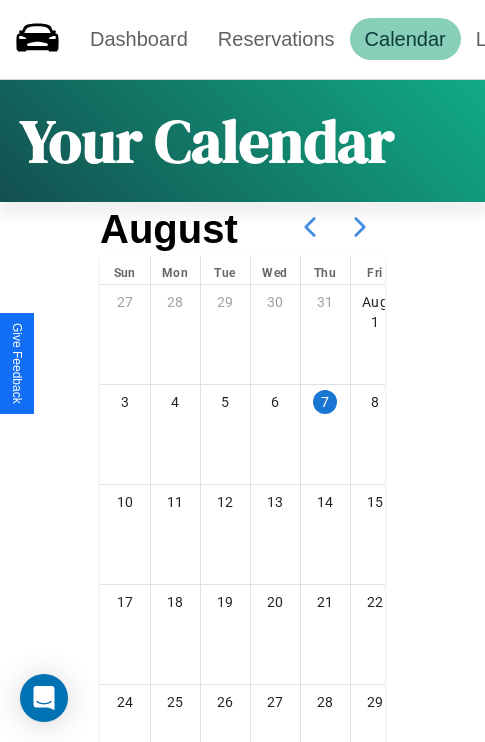 scroll, scrollTop: 242, scrollLeft: 0, axis: vertical 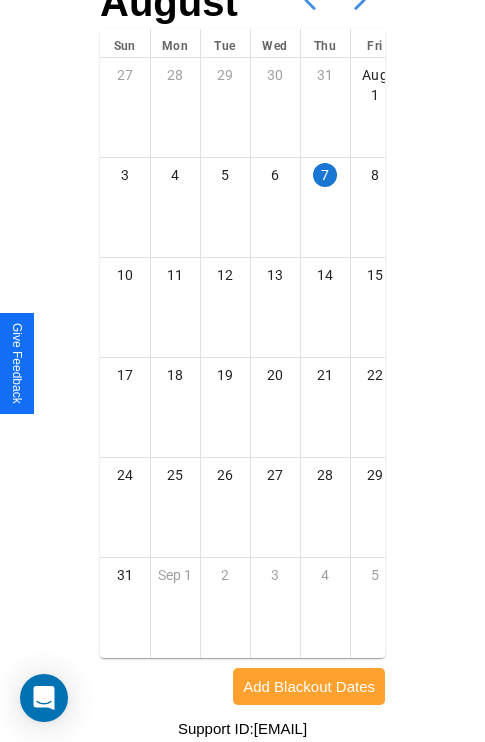 click on "Add Blackout Dates" at bounding box center (309, 686) 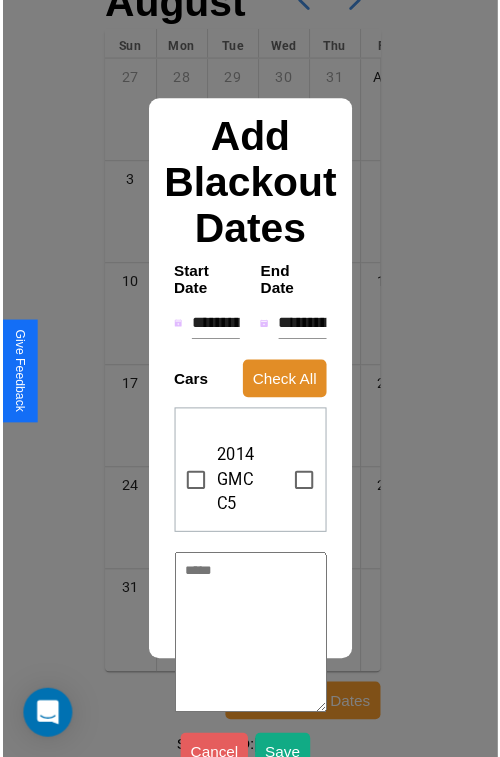 scroll, scrollTop: 227, scrollLeft: 0, axis: vertical 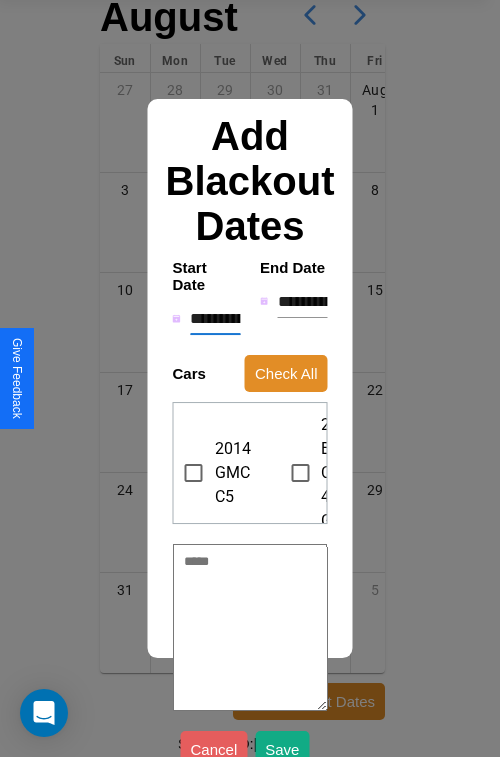 click on "**********" at bounding box center (215, 319) 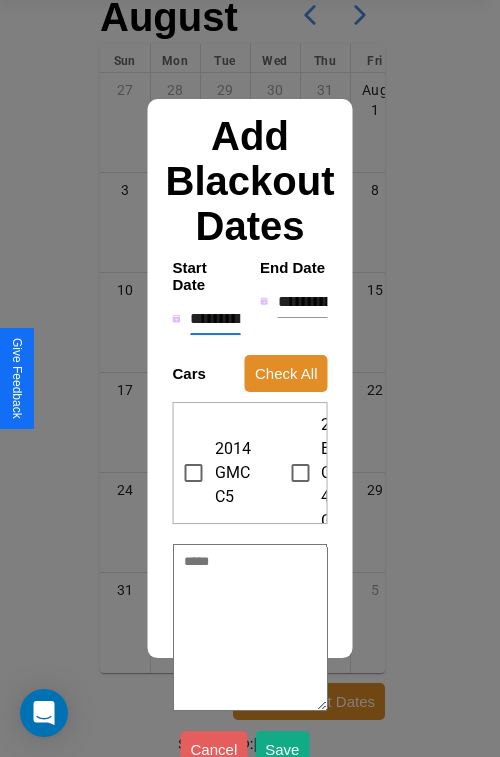 type on "*" 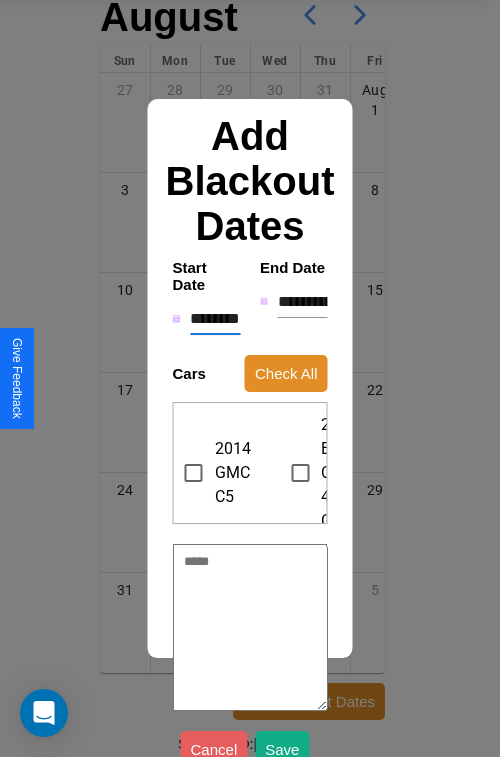 type on "*" 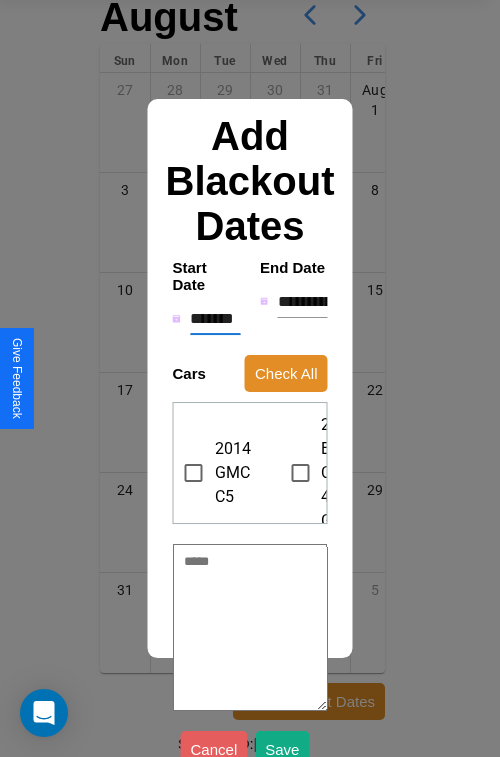 type on "*" 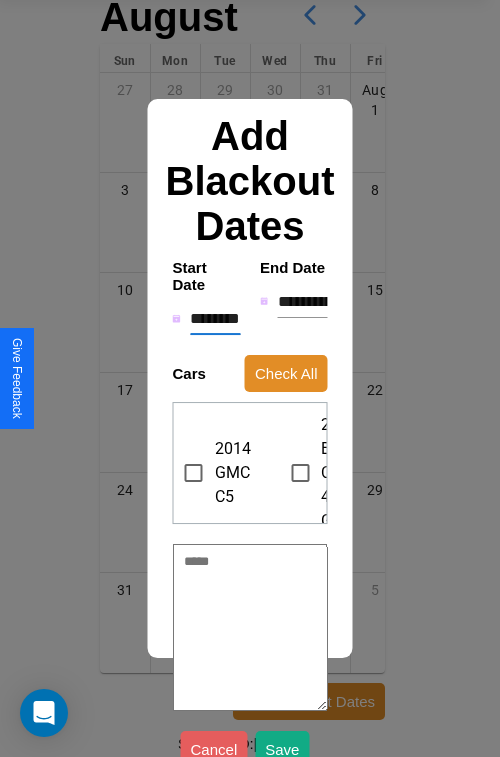 type on "*" 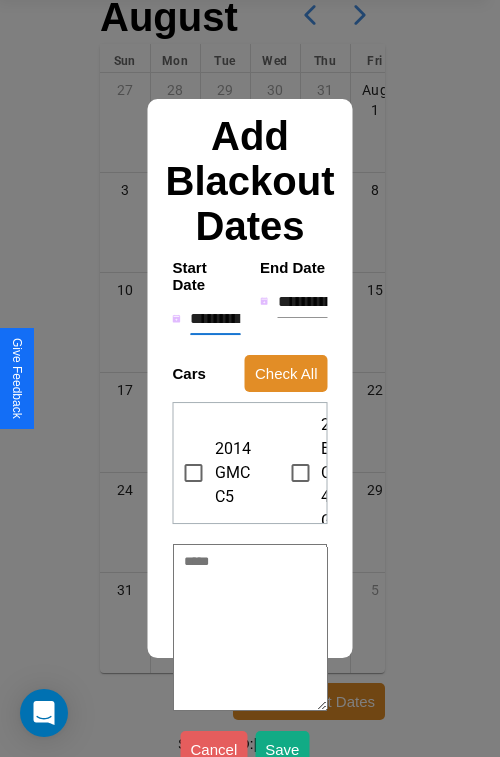 type on "*" 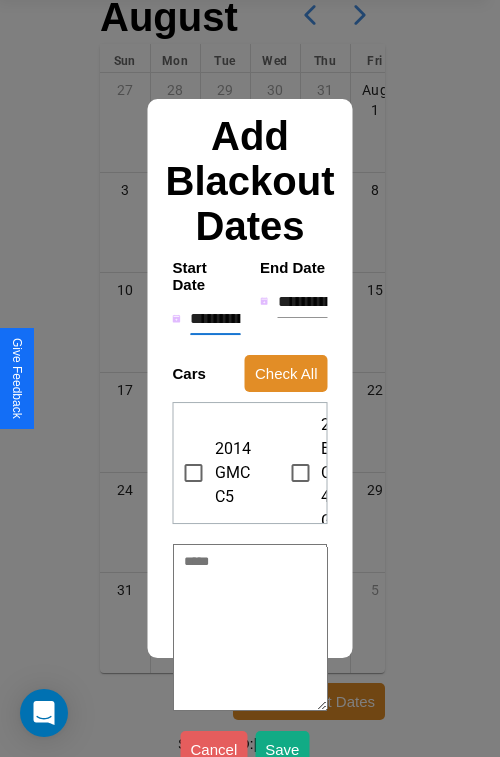 type on "*" 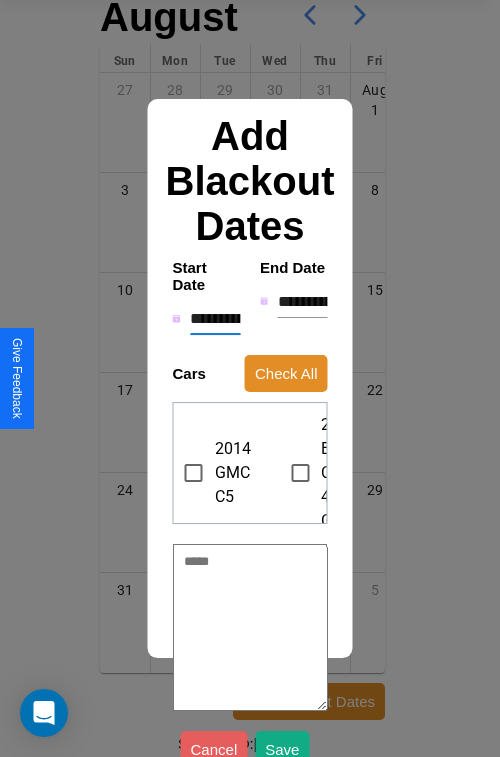 type on "*" 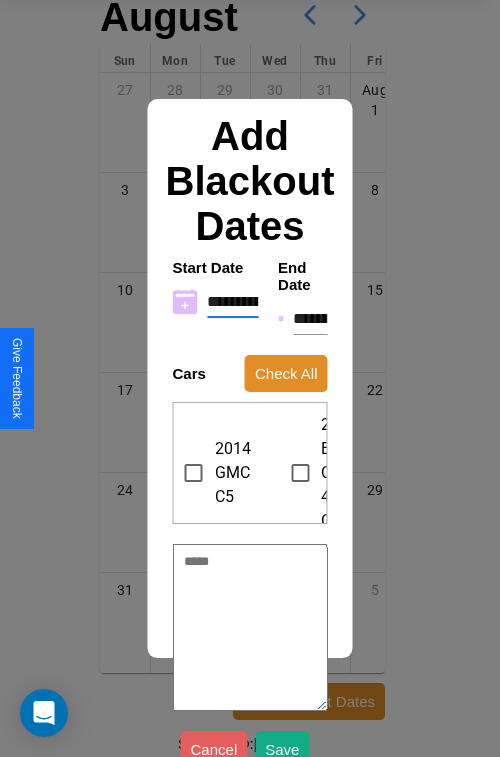 type on "**********" 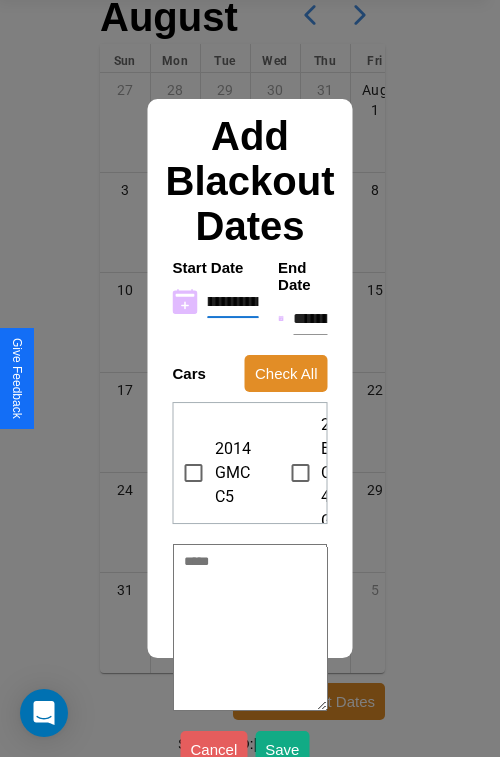 type on "**********" 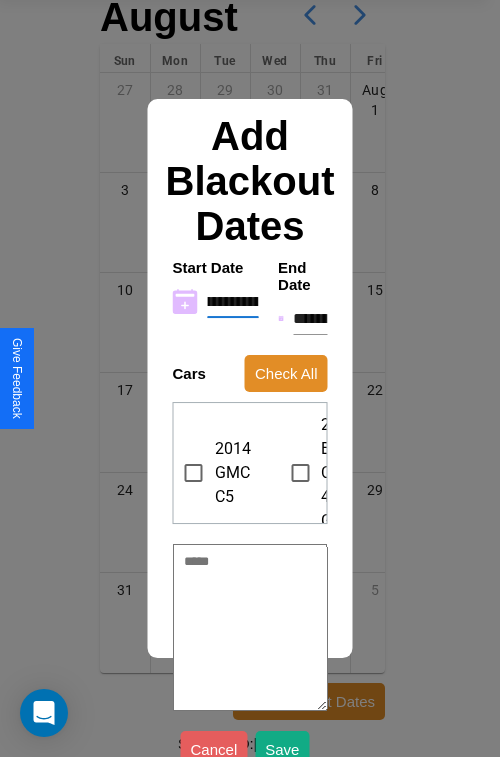 type on "**********" 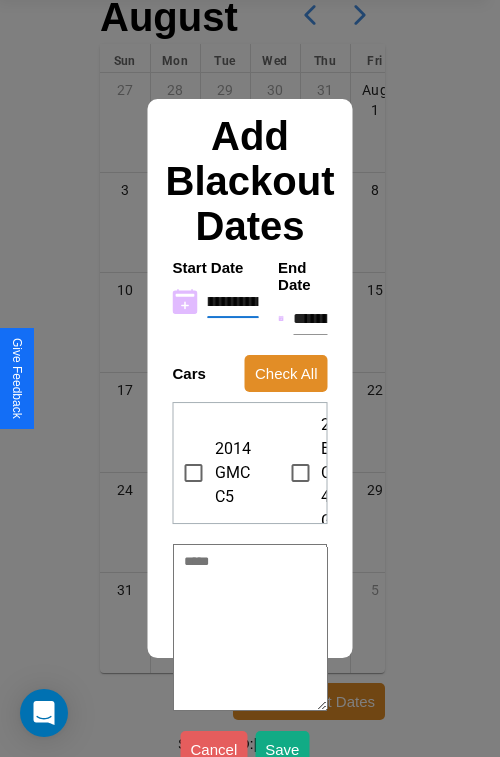 type on "**********" 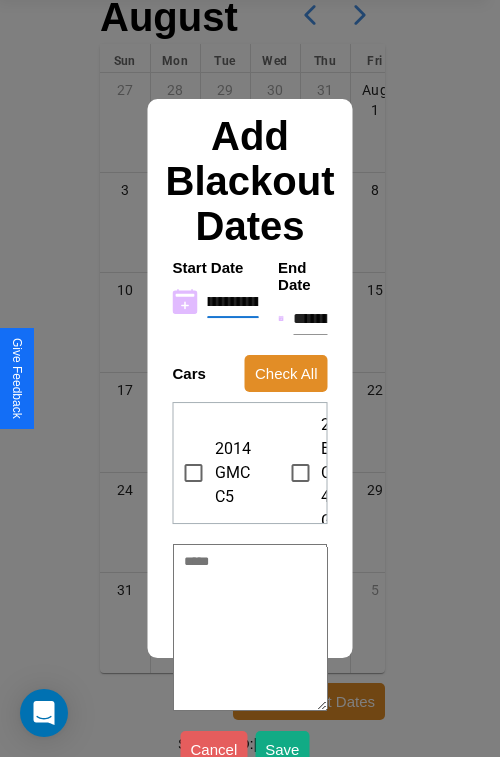 type on "**********" 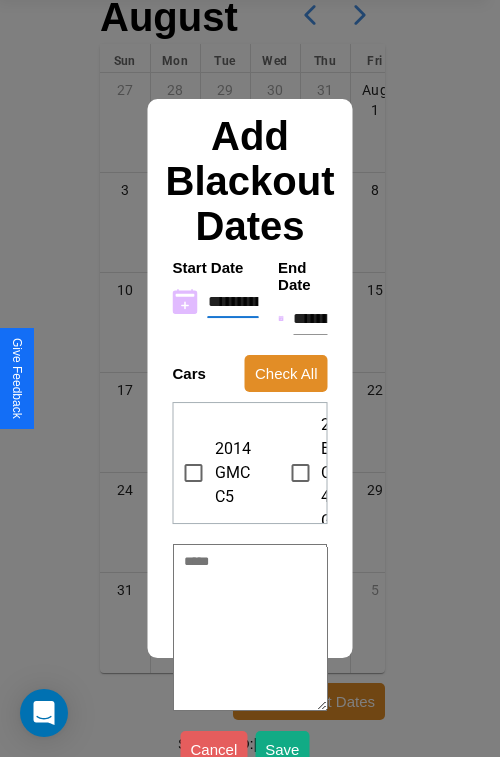 click on "**********" at bounding box center [310, 319] 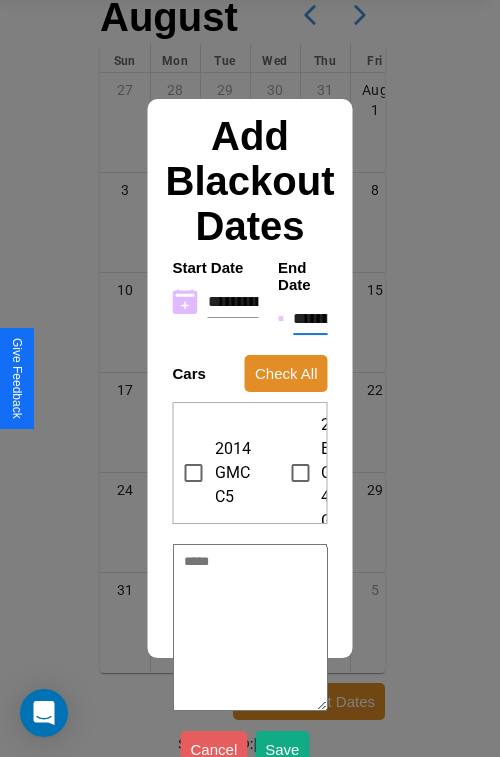 type on "********" 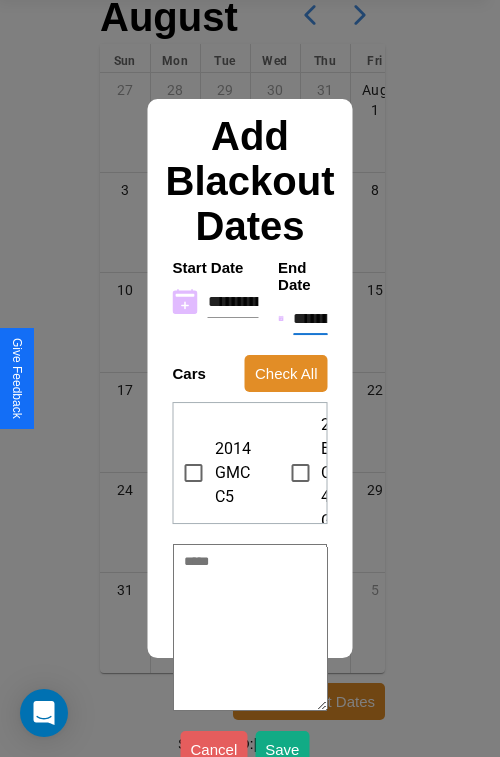 type on "*" 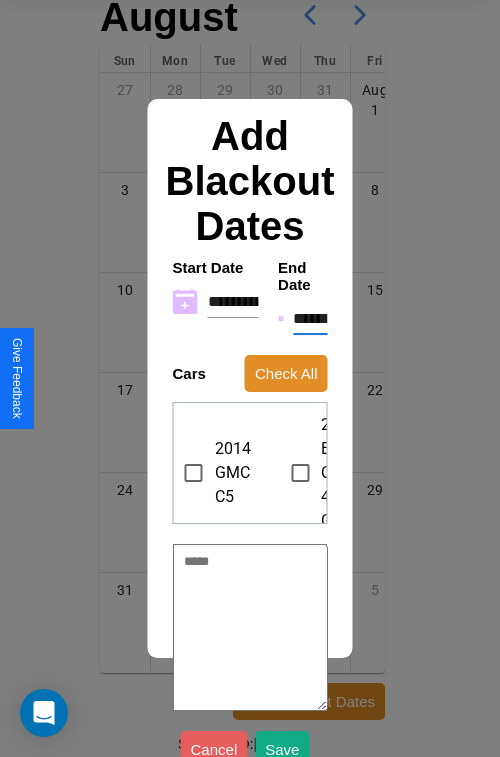 type on "*" 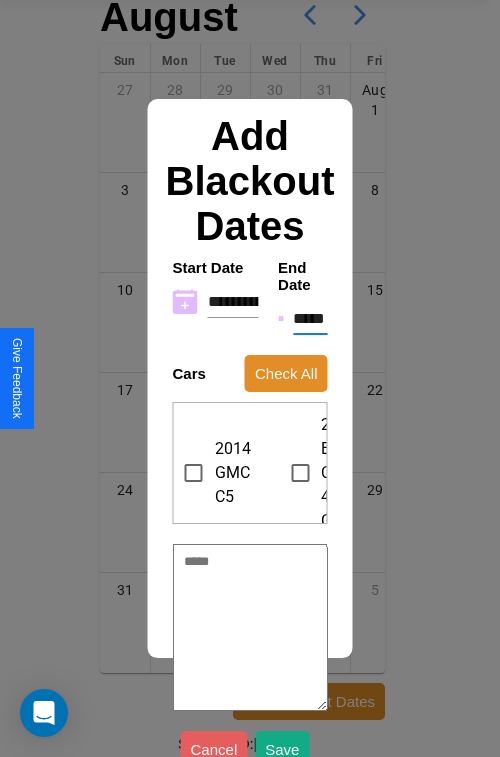 type on "*" 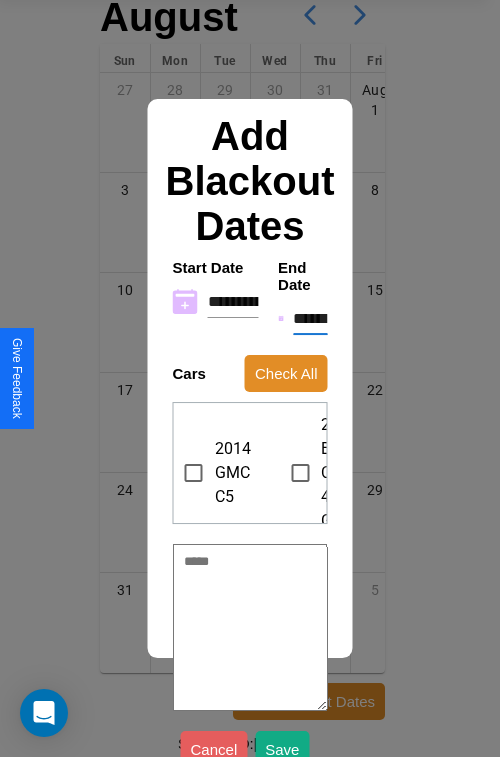 type on "*" 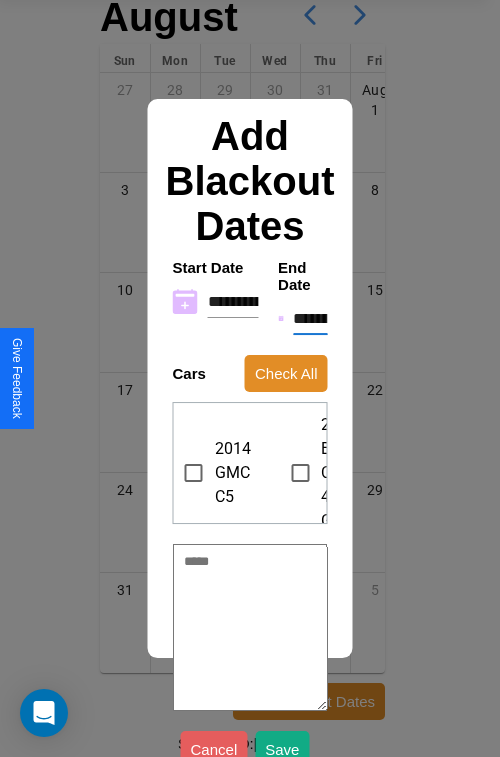 type on "*" 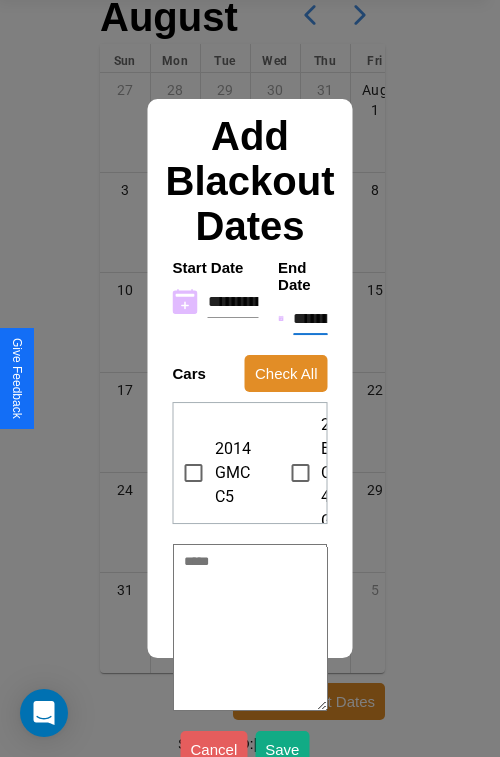 type on "*" 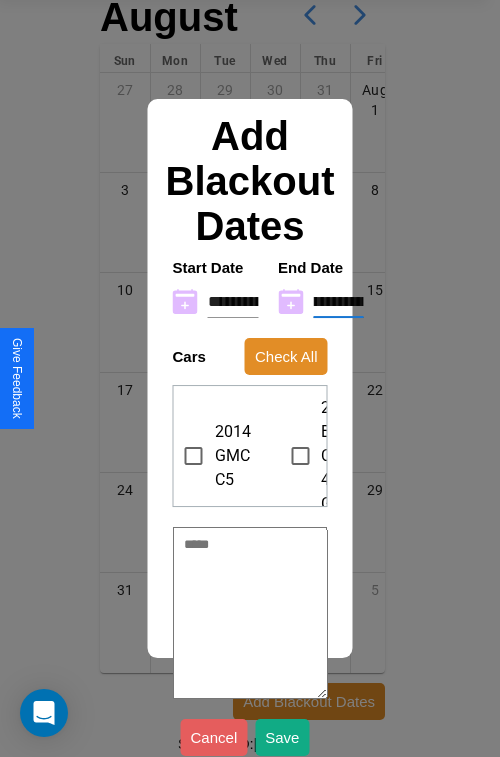 type on "**********" 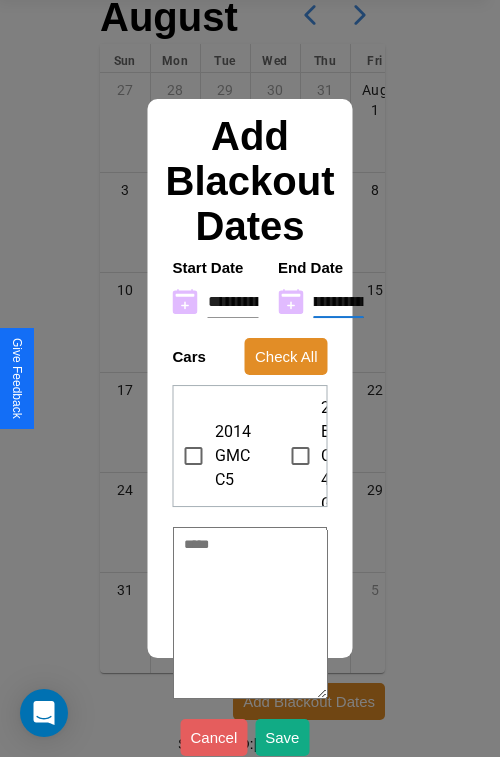 type on "*" 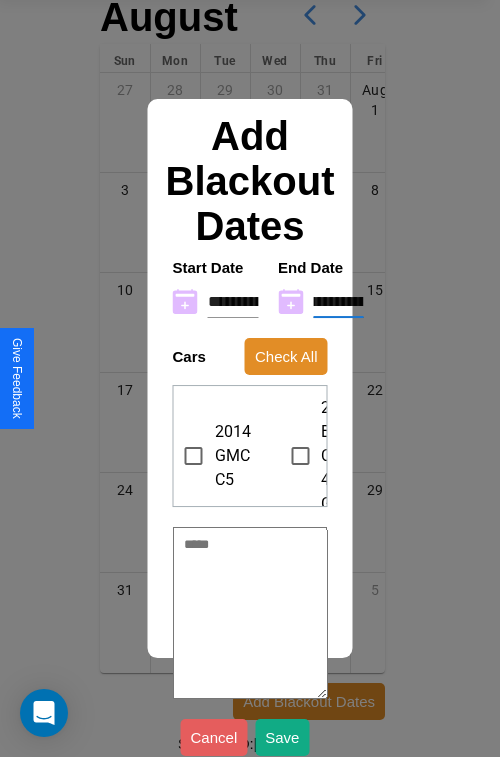 type on "**********" 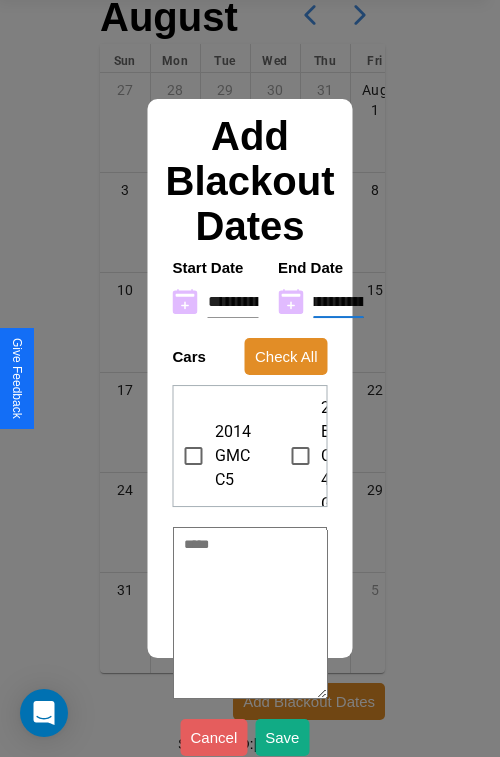 type on "*" 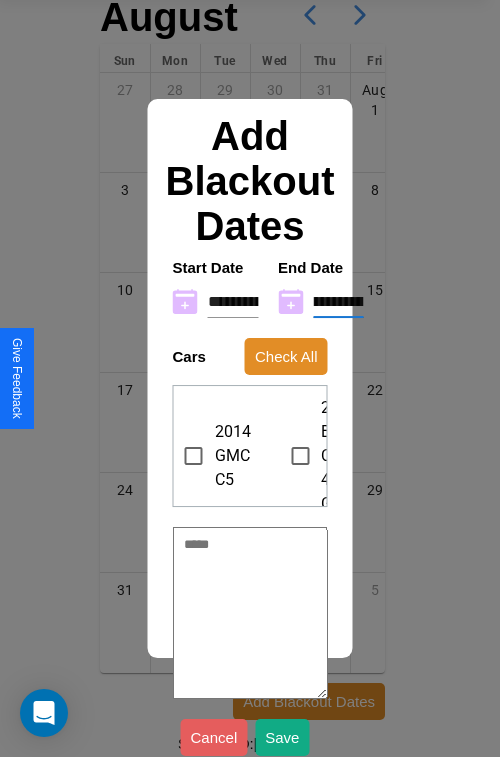 type on "**********" 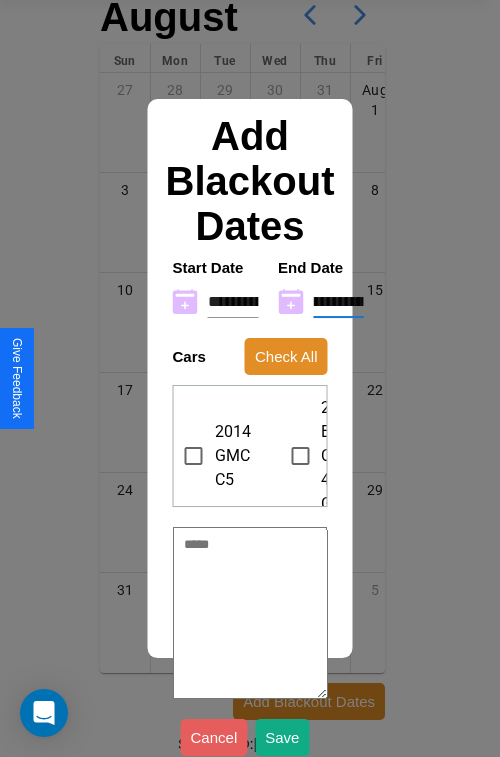 type on "*" 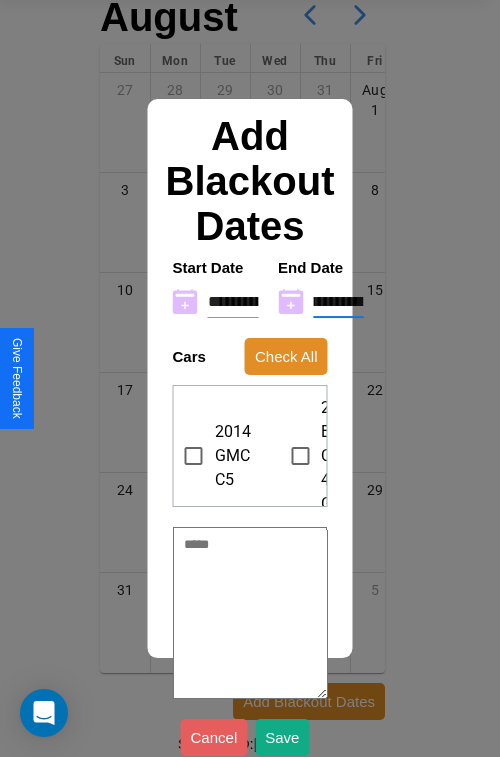 scroll, scrollTop: 18, scrollLeft: 48, axis: both 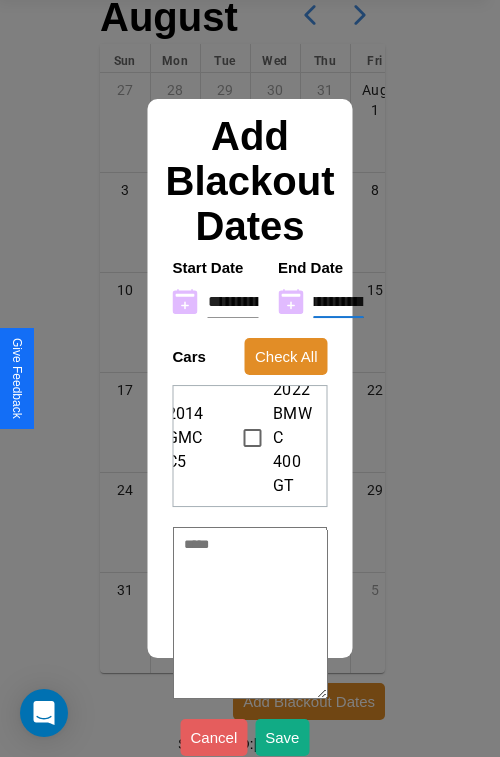 type on "**********" 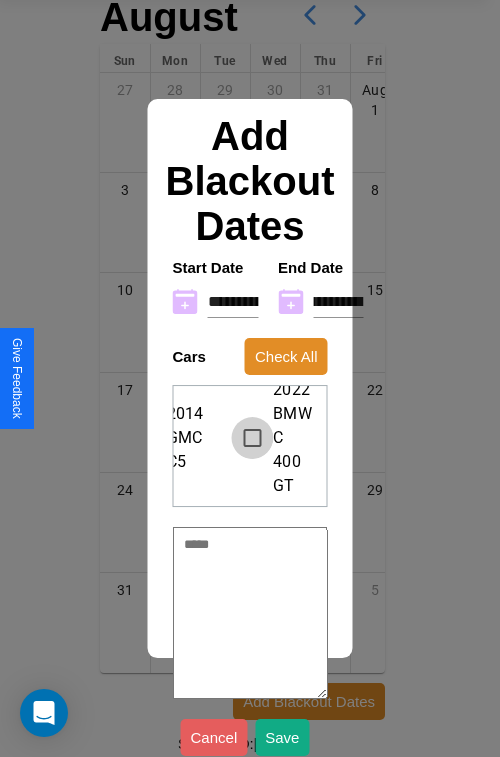 scroll, scrollTop: 0, scrollLeft: 0, axis: both 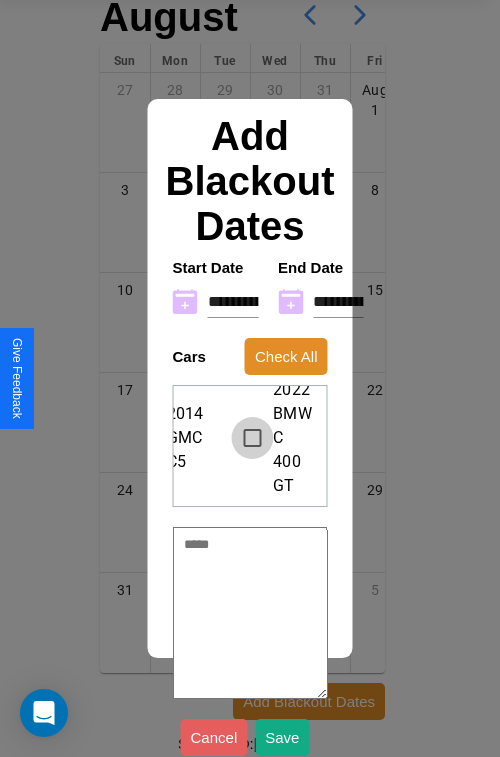 type on "*" 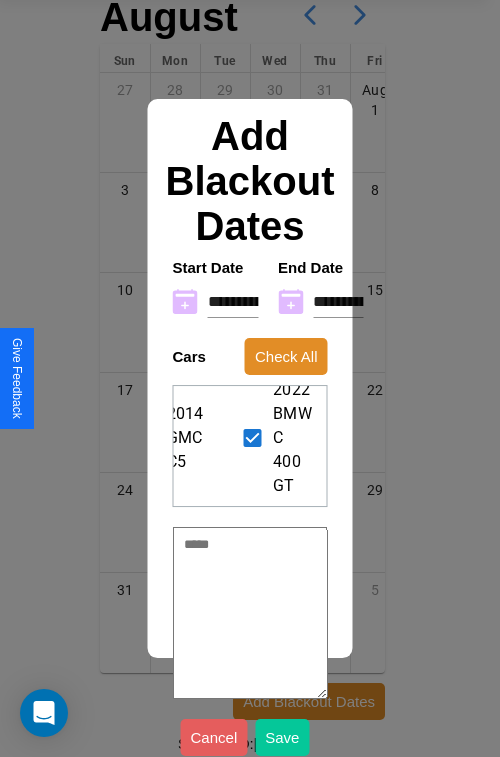 click on "Save" at bounding box center (282, 737) 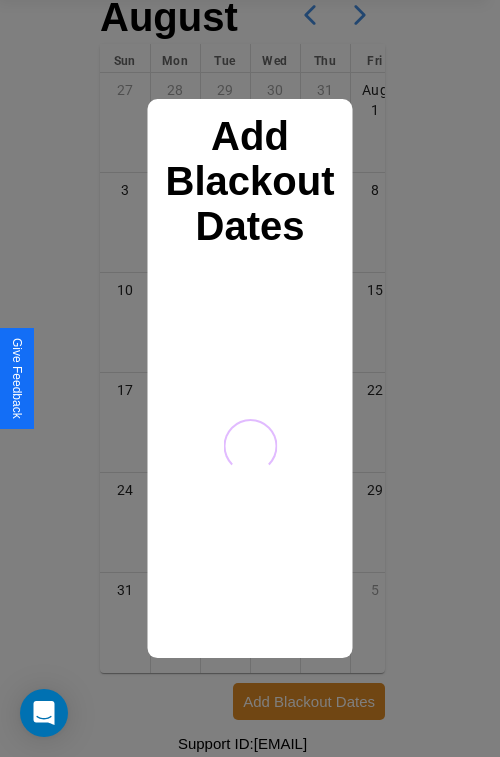 scroll, scrollTop: 0, scrollLeft: 0, axis: both 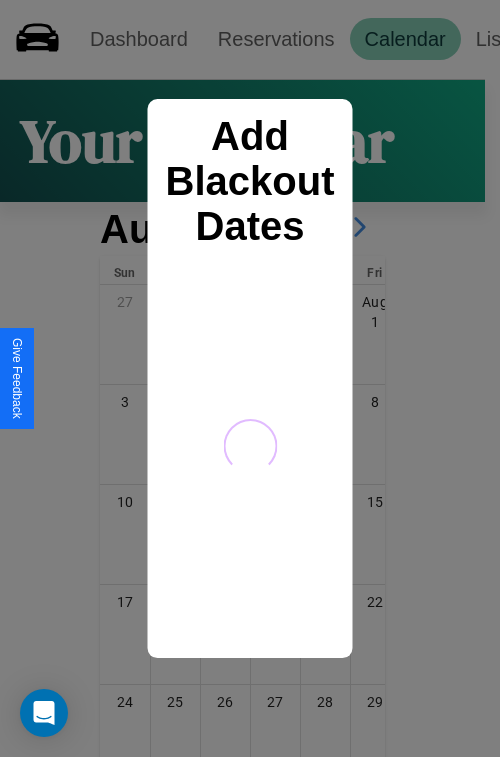 click at bounding box center (250, 378) 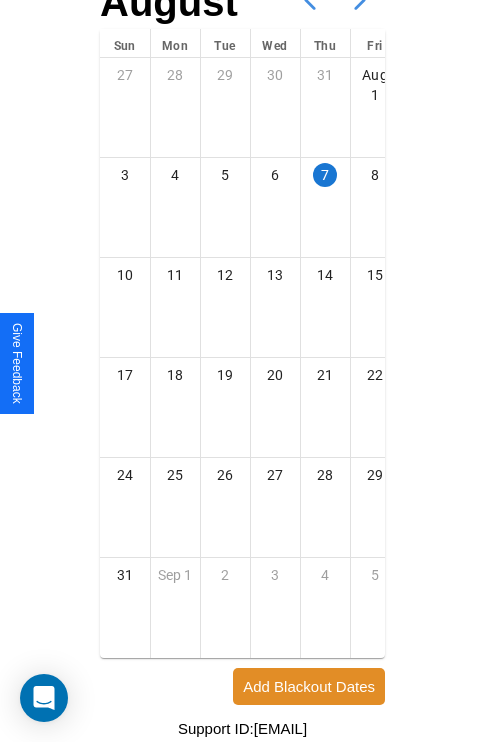 scroll, scrollTop: 0, scrollLeft: 0, axis: both 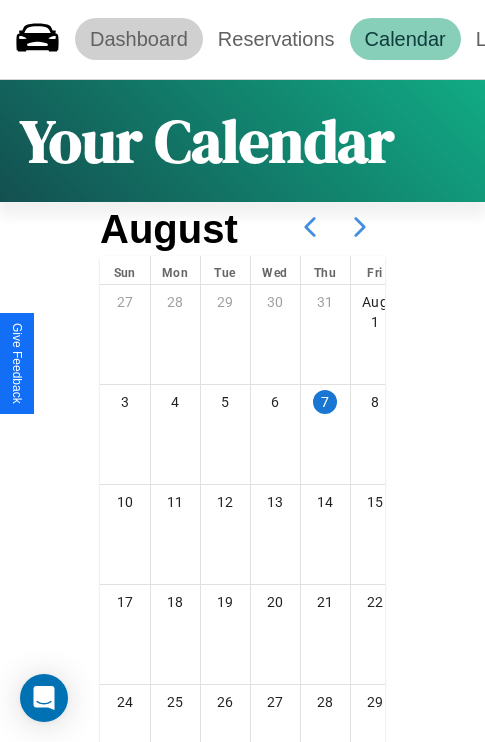 click on "Dashboard" at bounding box center (139, 39) 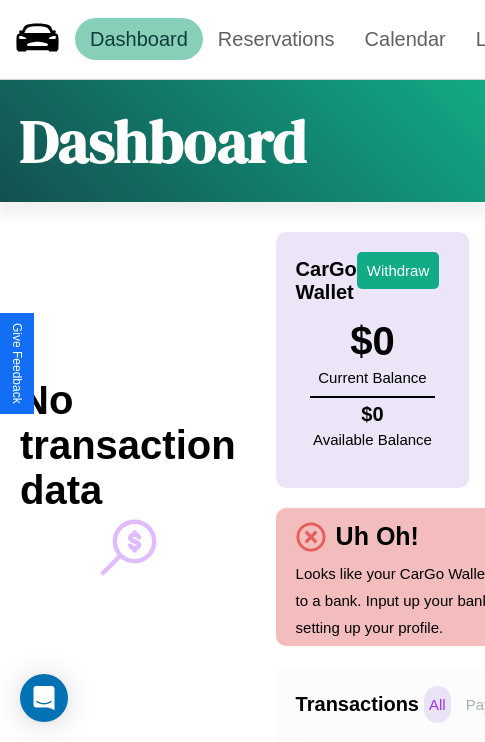 scroll, scrollTop: 0, scrollLeft: 147, axis: horizontal 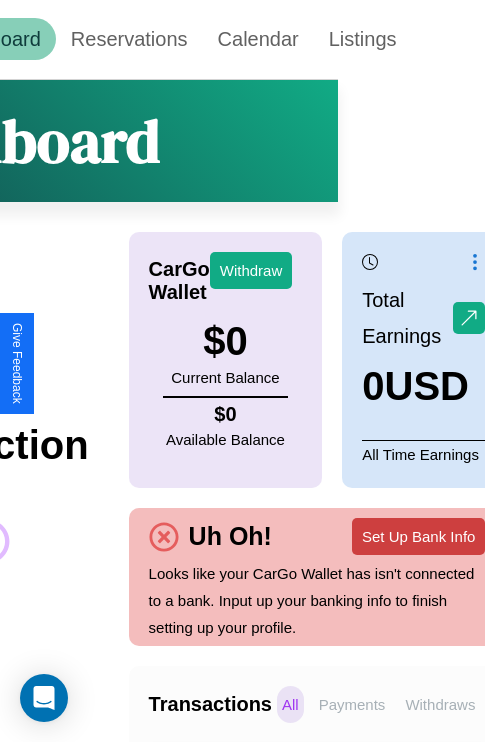 click on "Set Up Bank Info" at bounding box center (418, 536) 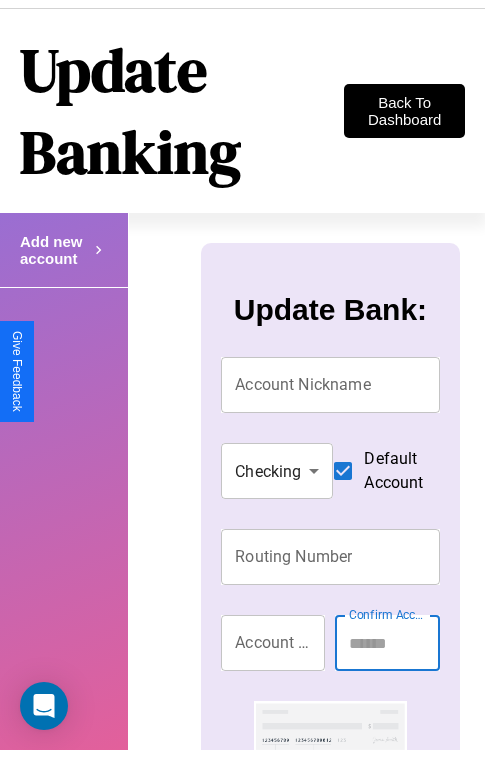 scroll, scrollTop: 0, scrollLeft: 0, axis: both 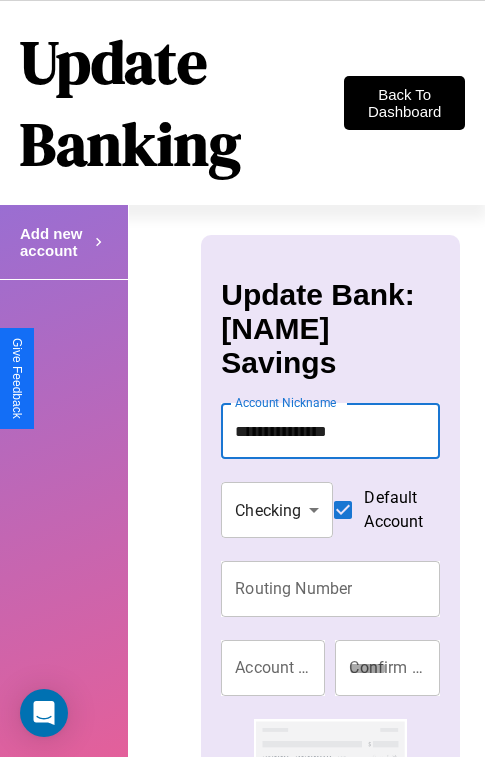 type on "**********" 